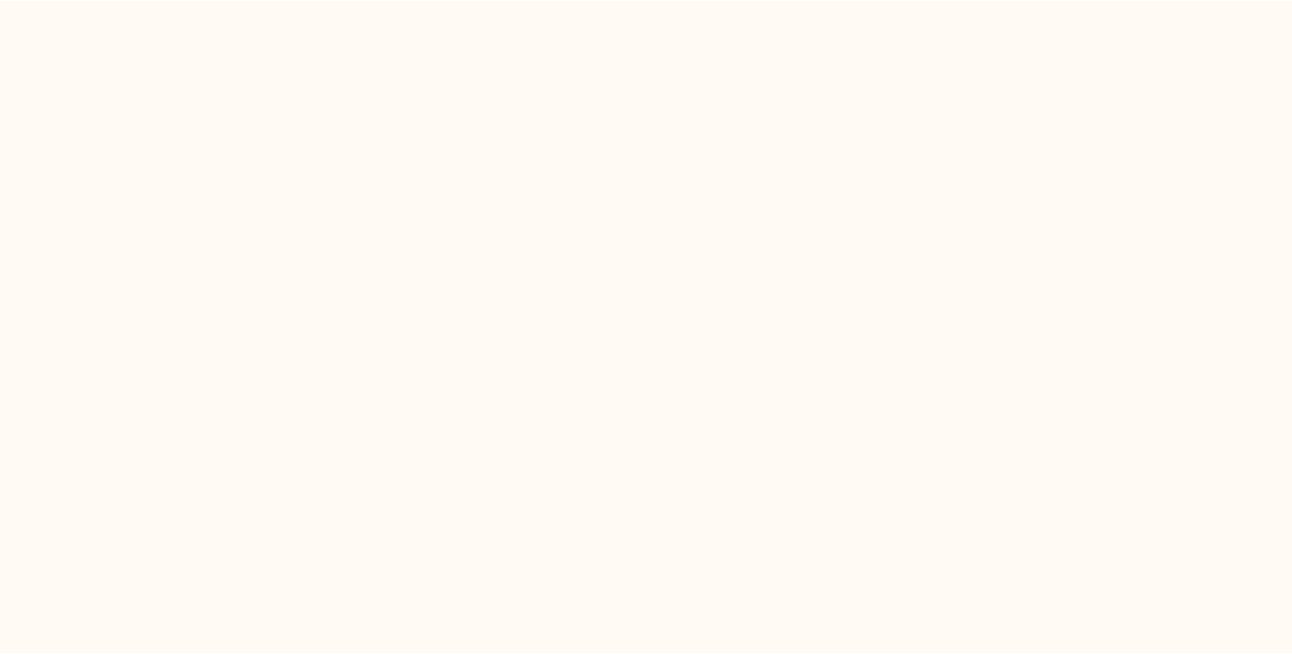 scroll, scrollTop: 0, scrollLeft: 0, axis: both 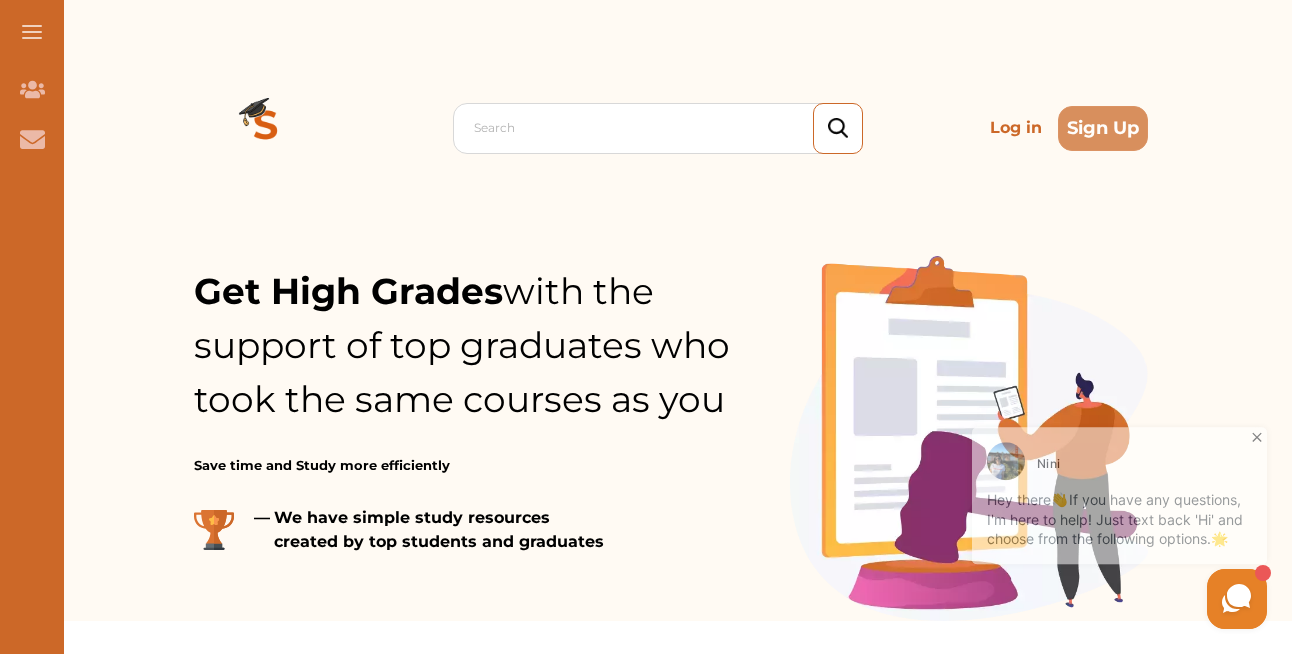click on "Log in" at bounding box center (1016, 128) 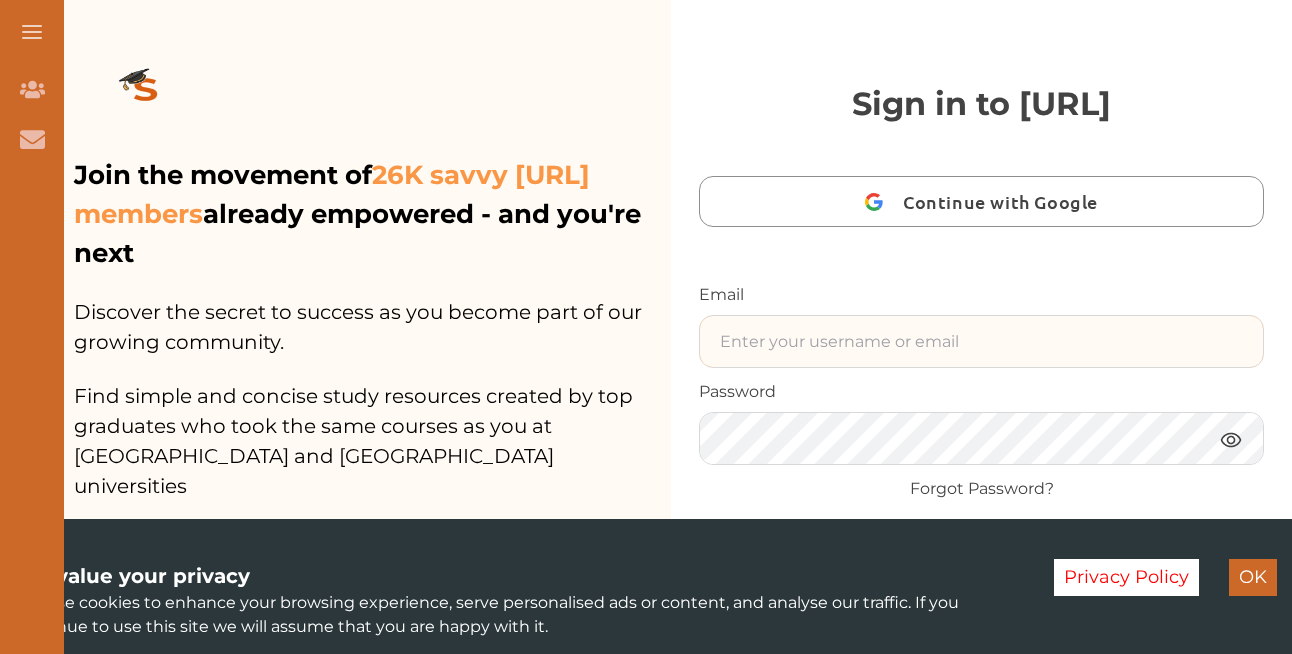 click at bounding box center (981, 341) 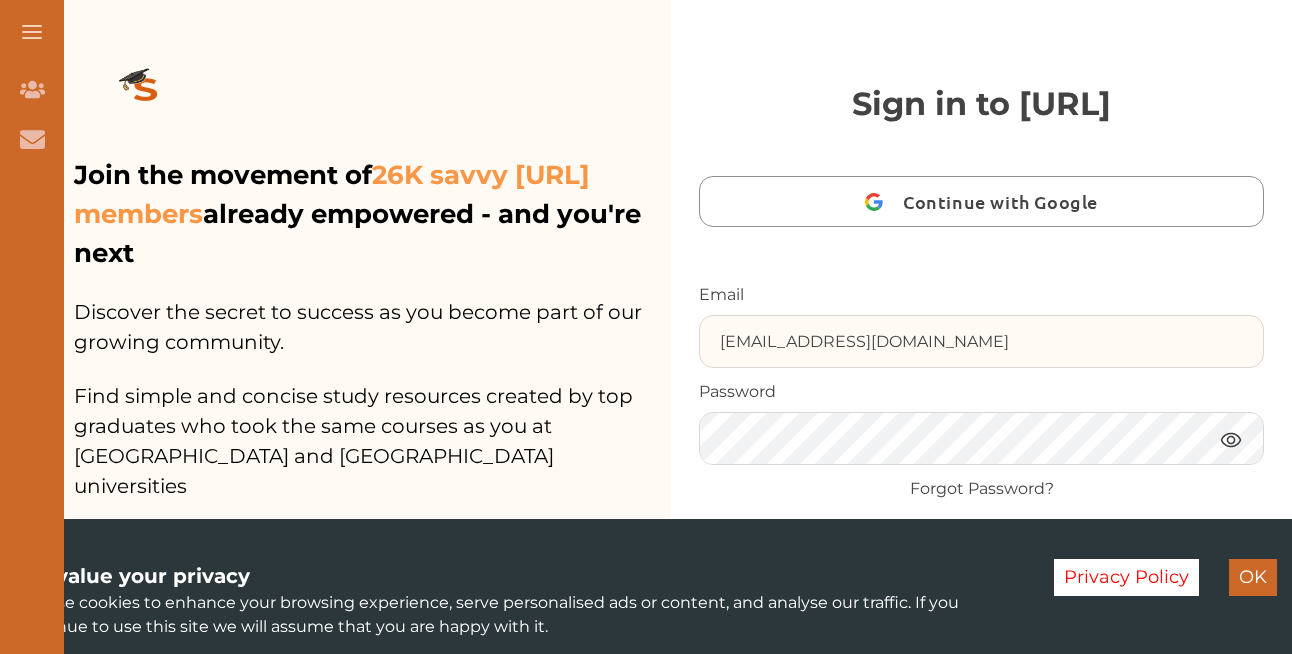 type on "ali48293@gmail.com" 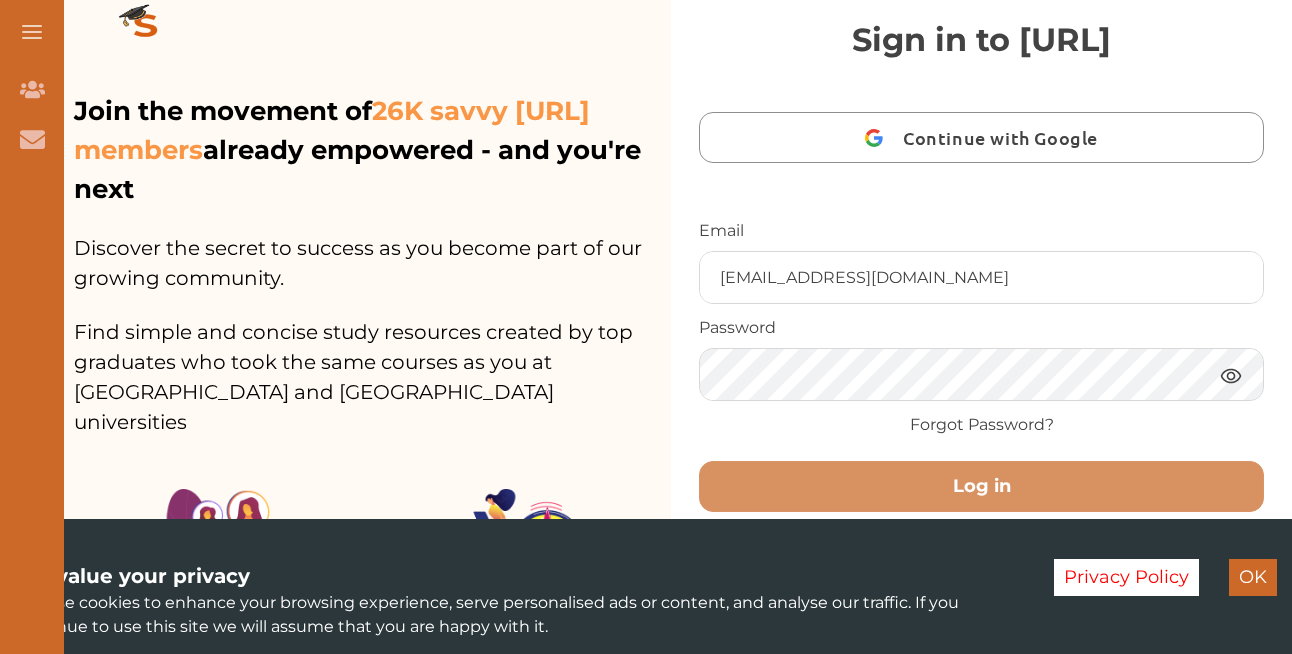 scroll, scrollTop: 130, scrollLeft: 0, axis: vertical 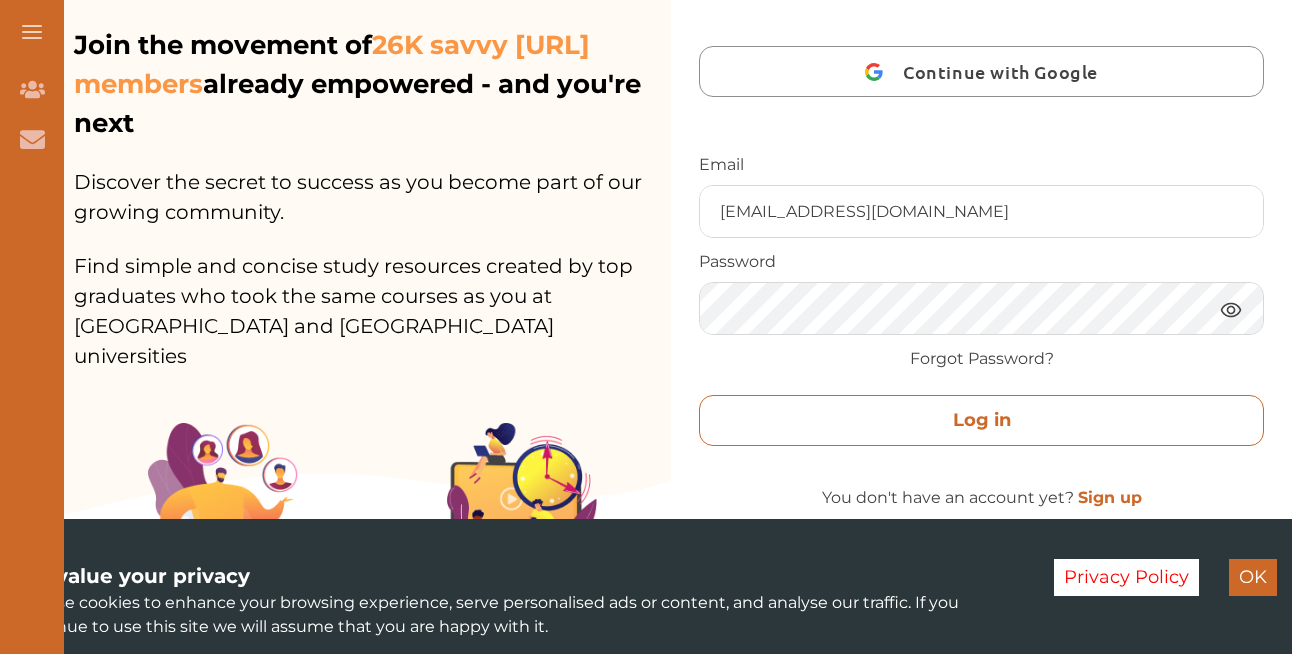 click on "Log in" at bounding box center (981, 420) 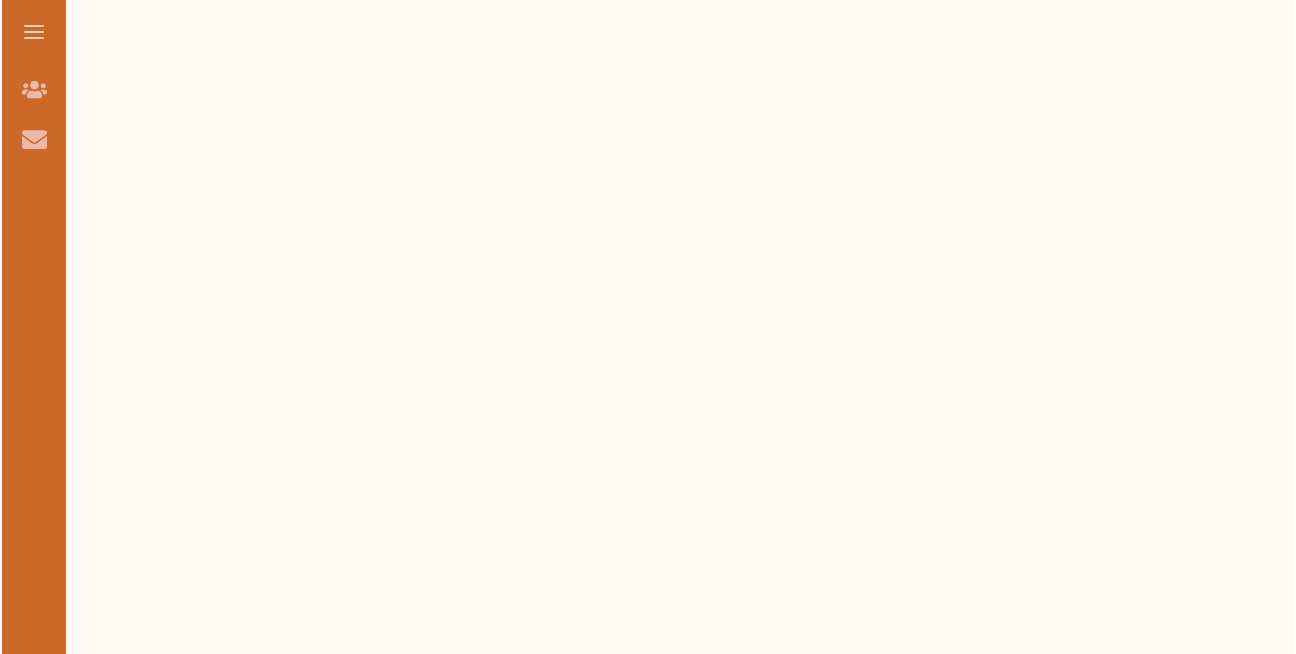 scroll, scrollTop: 0, scrollLeft: 0, axis: both 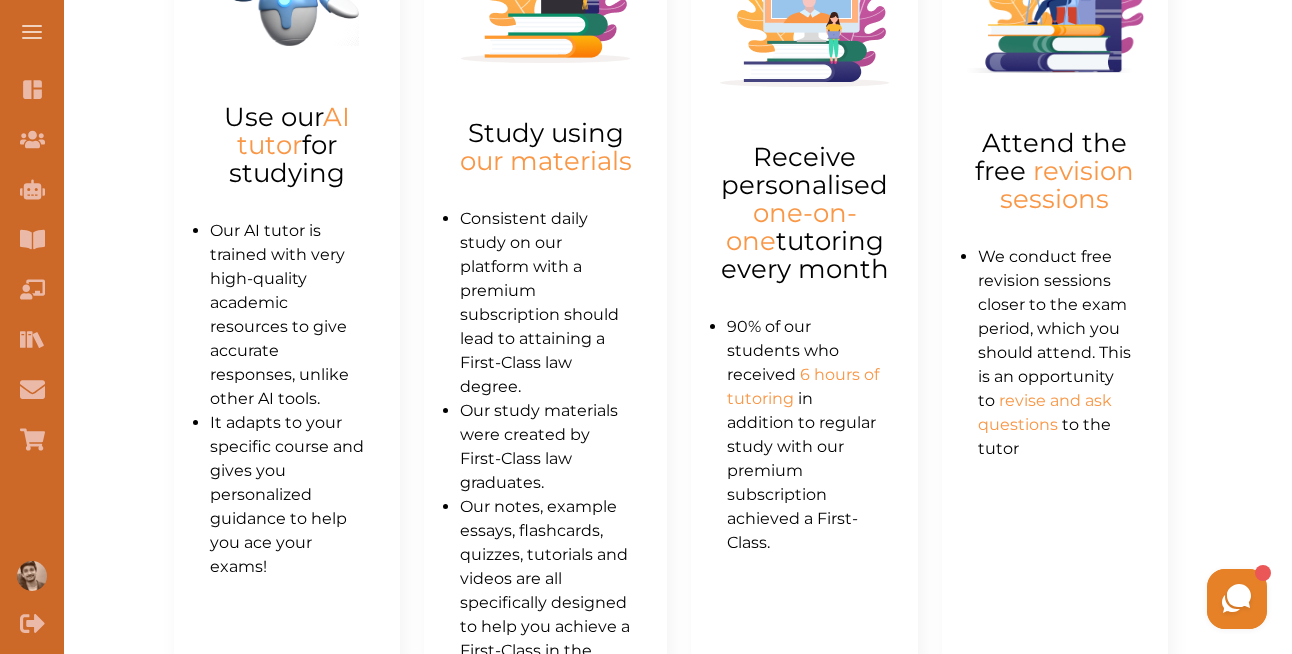 click 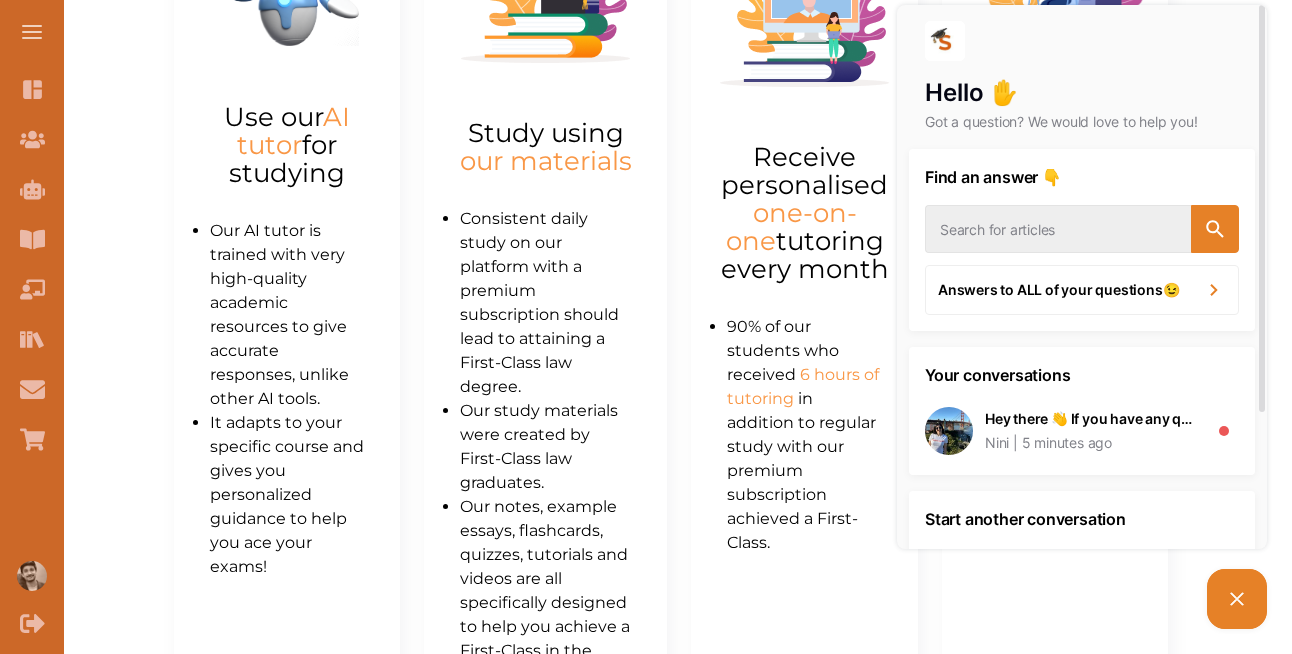 click on "Step 3 Receive personalised   one-on-one  tutoring every month   90% of our students who received   6 hours of tutoring   in addition to regular study with our premium subscription achieved a First-Class.   Continue" at bounding box center (804, 395) 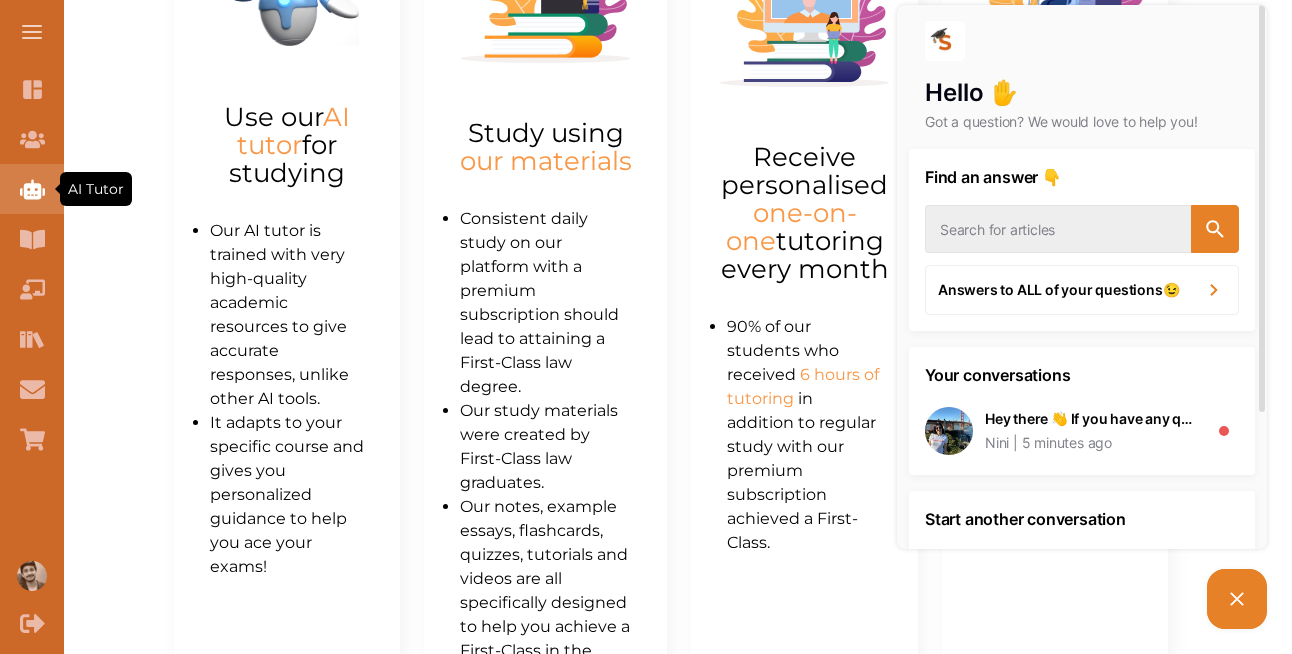 click 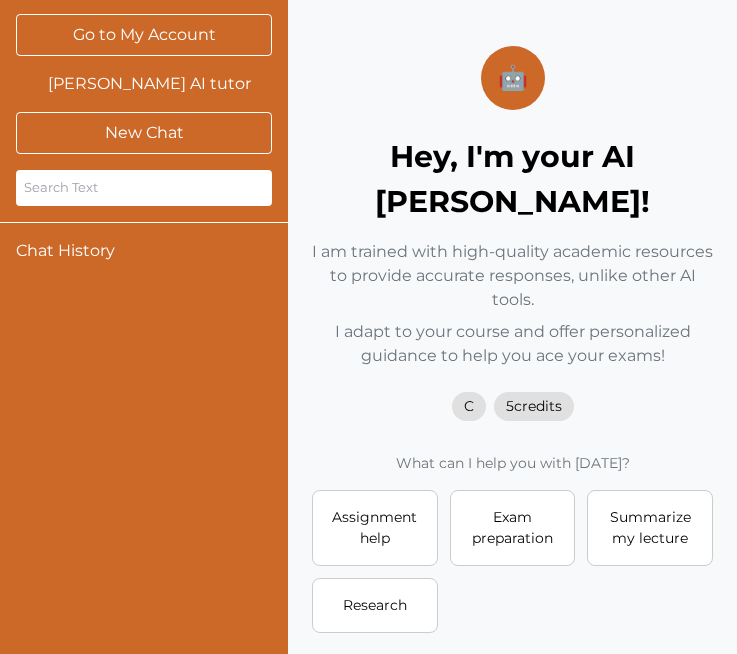 scroll, scrollTop: 0, scrollLeft: 0, axis: both 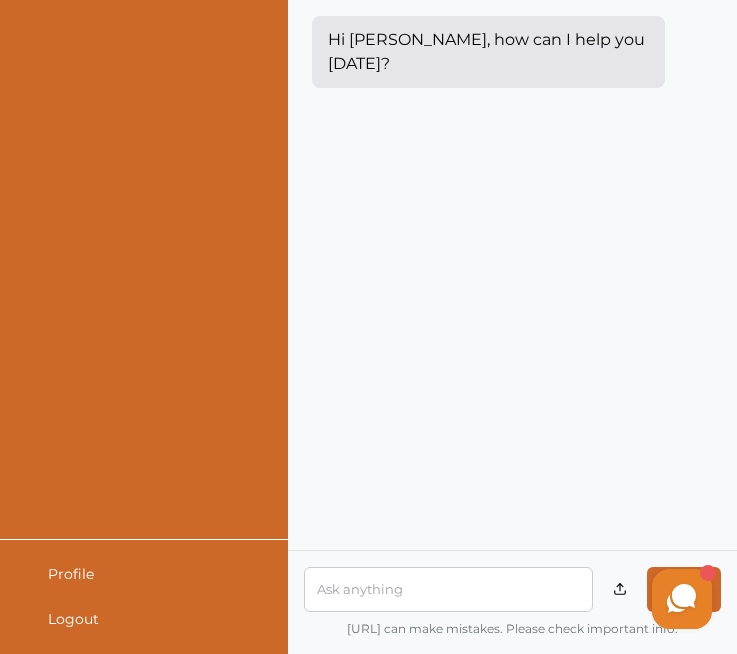 click at bounding box center [448, 590] 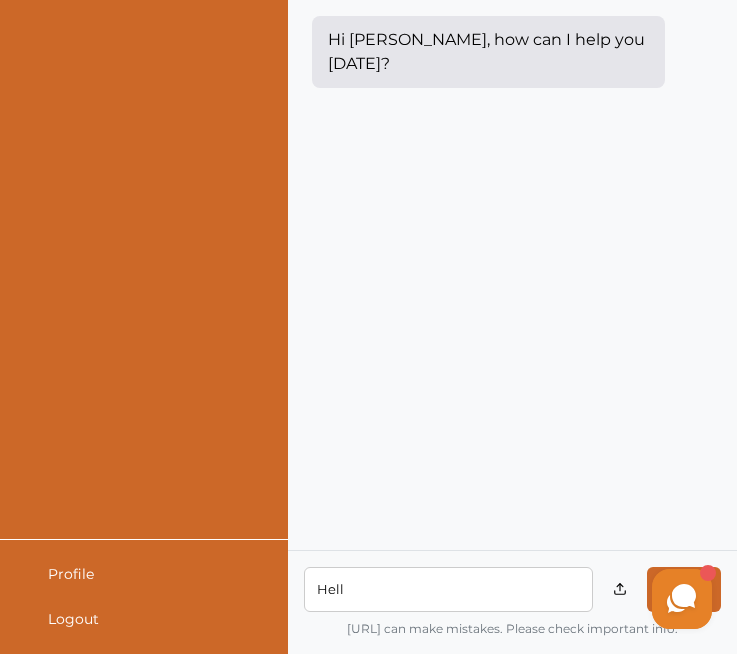 type on "Hello" 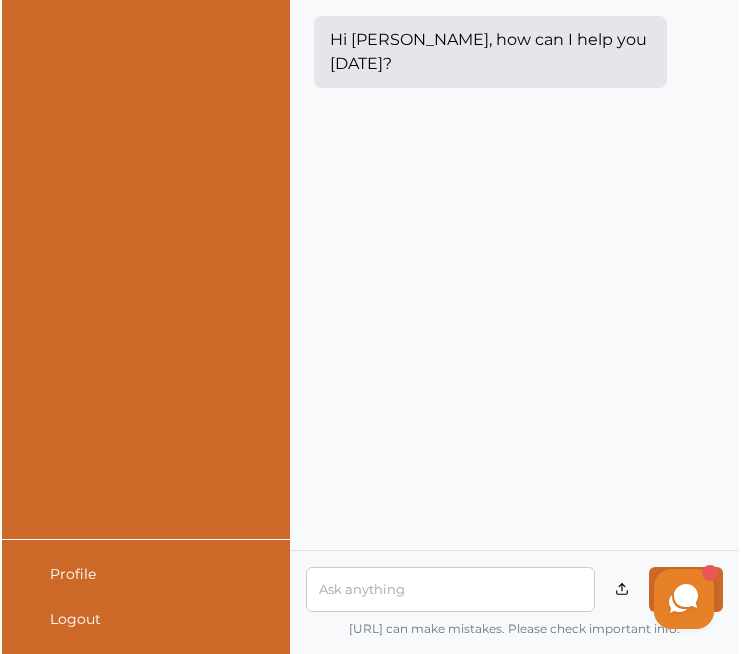 scroll, scrollTop: 0, scrollLeft: 0, axis: both 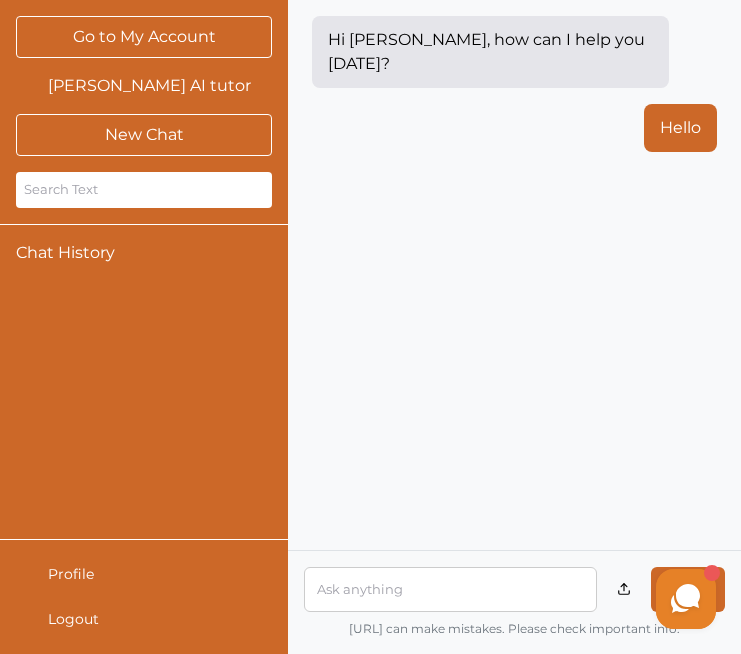 click on "Hi Umar, how can I help you today? Hello" at bounding box center [514, 275] 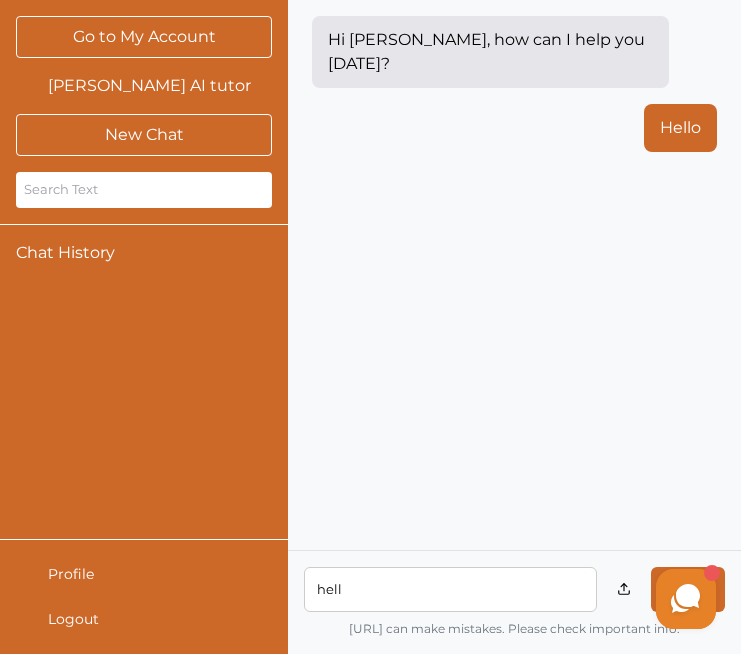 type on "hello" 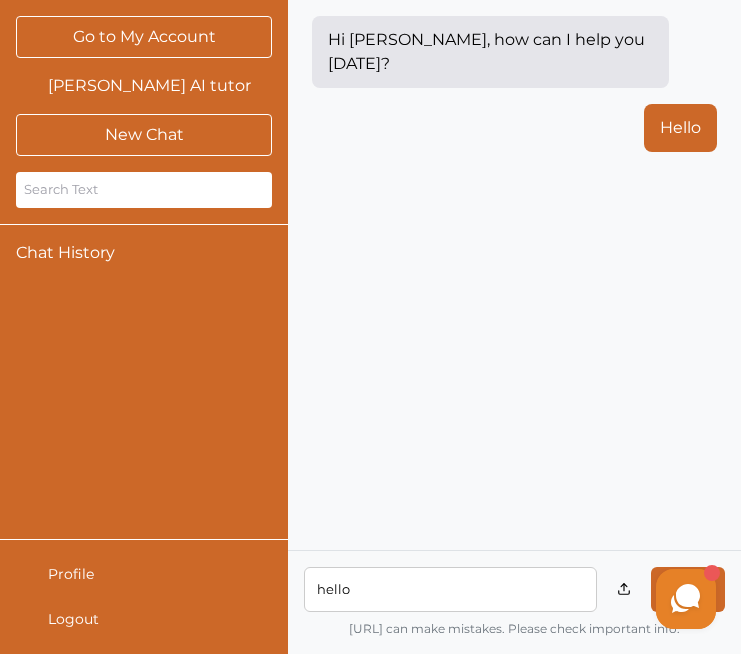 type 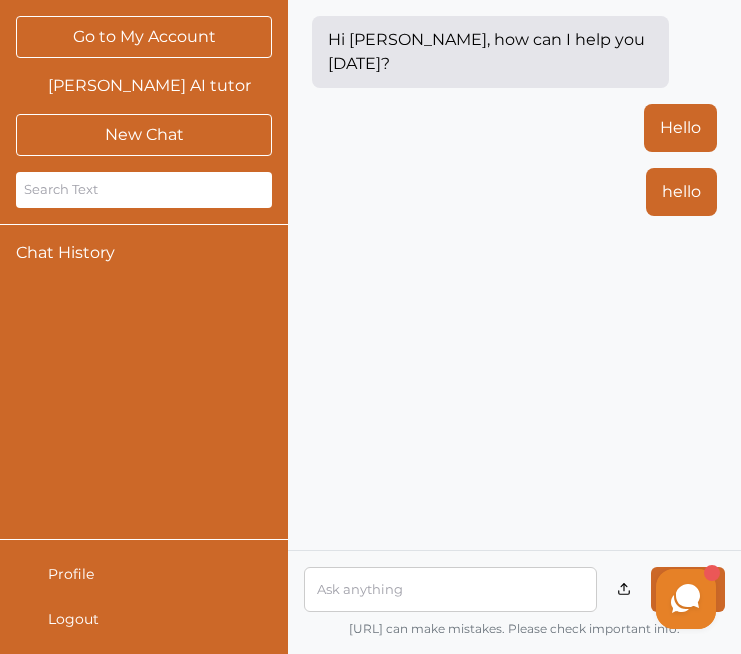 click on "Hi Umar, how can I help you today? Hello hello" at bounding box center [514, 275] 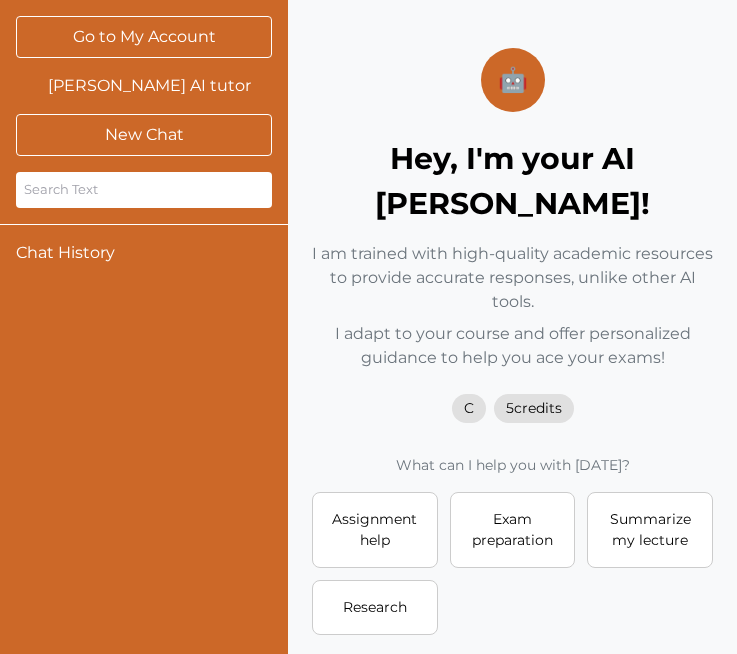 scroll, scrollTop: 0, scrollLeft: 0, axis: both 